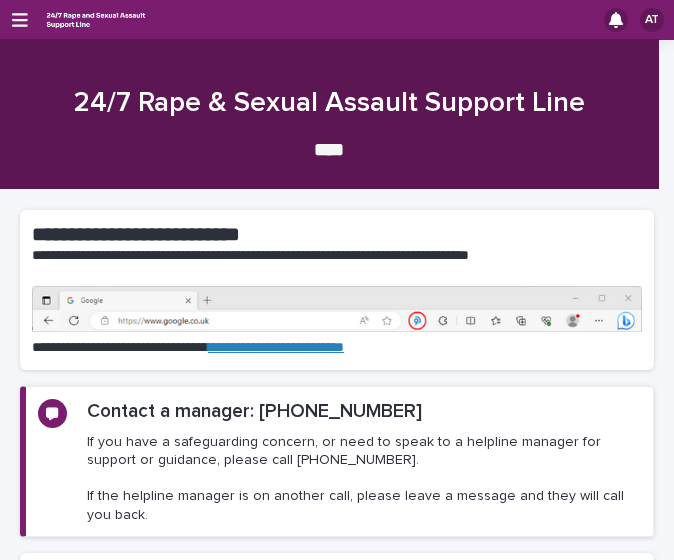 scroll, scrollTop: 0, scrollLeft: 0, axis: both 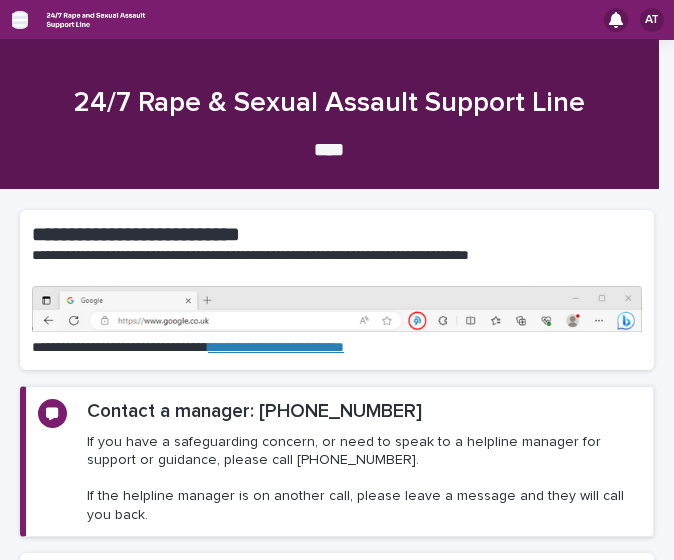 click 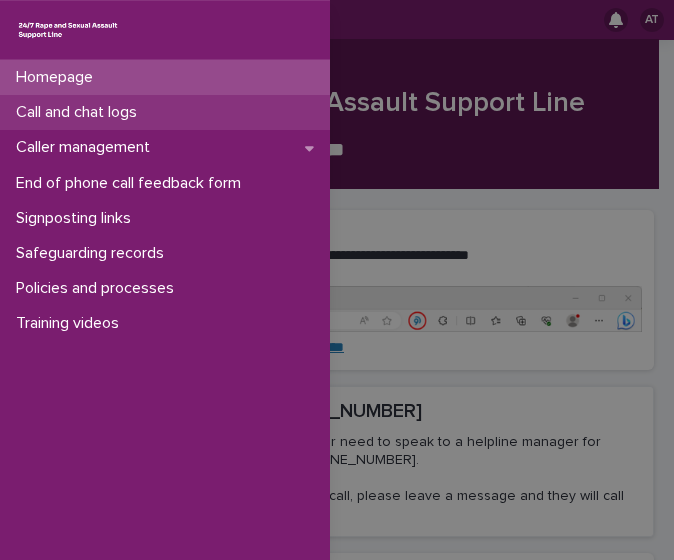 click on "Call and chat logs" at bounding box center [80, 112] 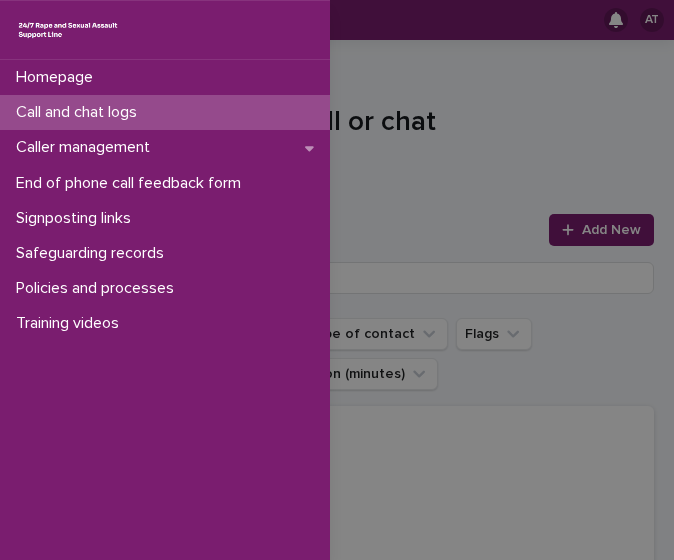 click on "Homepage Call and chat logs Caller management End of phone call feedback form Signposting links Safeguarding records Policies and processes Training videos" at bounding box center [337, 280] 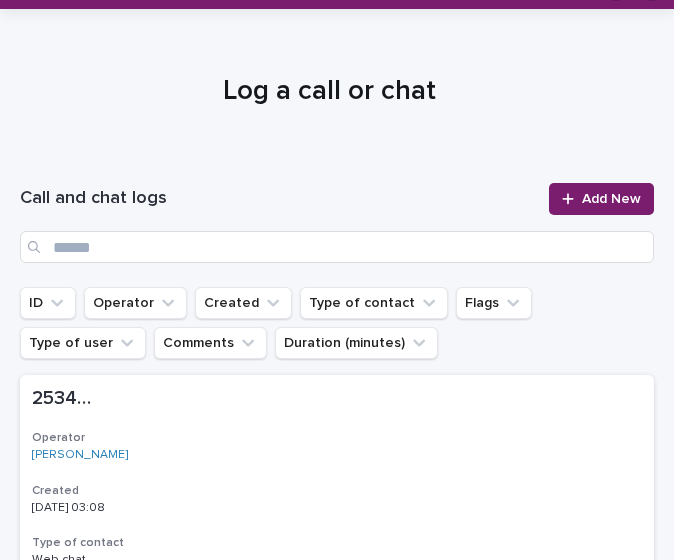 scroll, scrollTop: 32, scrollLeft: 0, axis: vertical 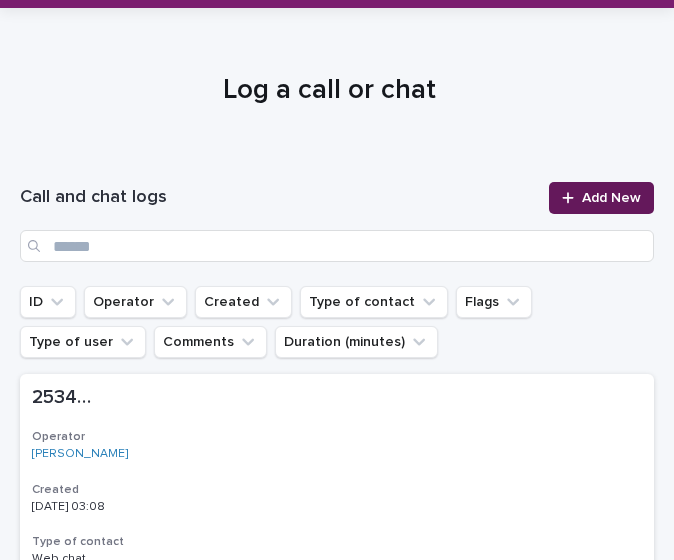 click at bounding box center [572, 198] 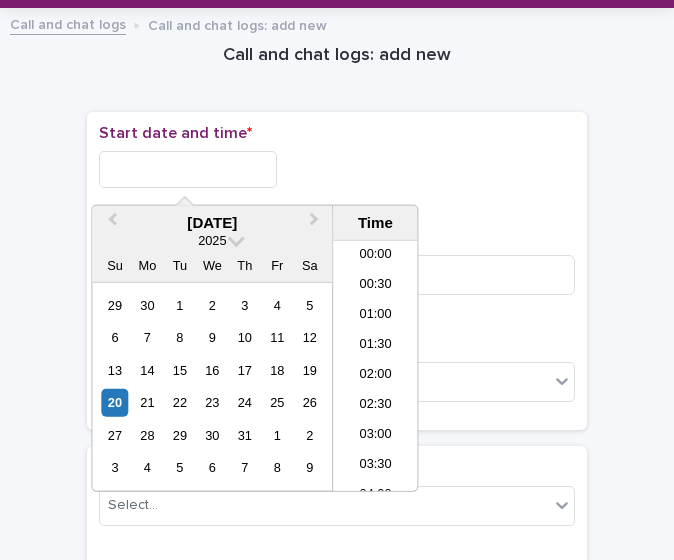 scroll, scrollTop: 190, scrollLeft: 0, axis: vertical 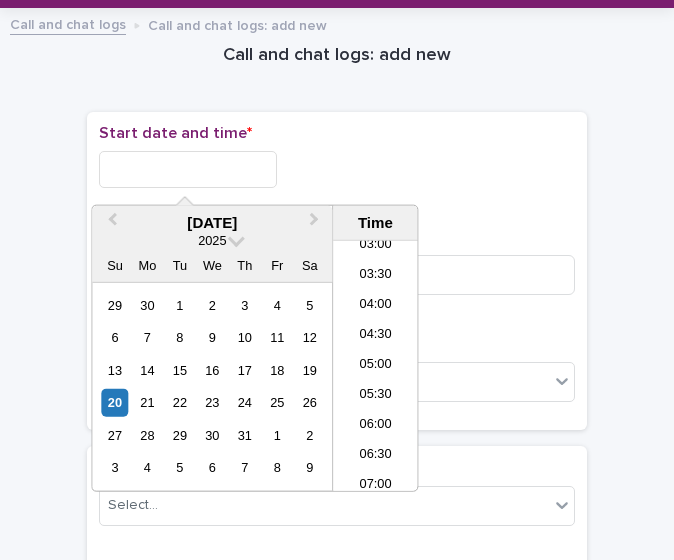 click at bounding box center [188, 169] 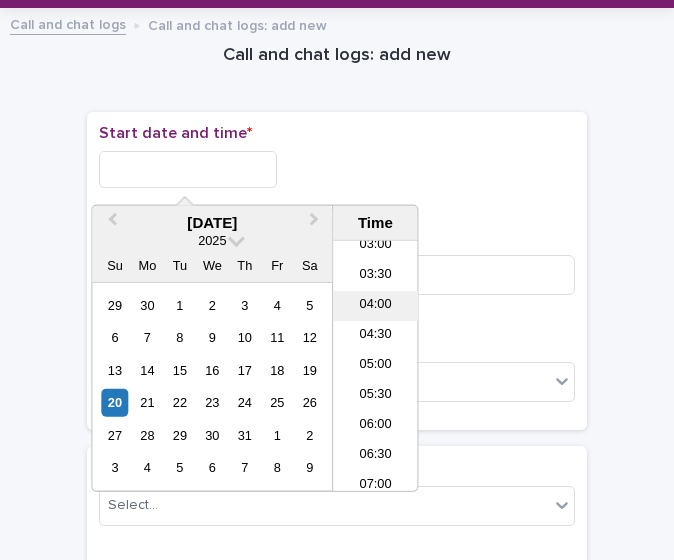 click on "04:00" at bounding box center [375, 306] 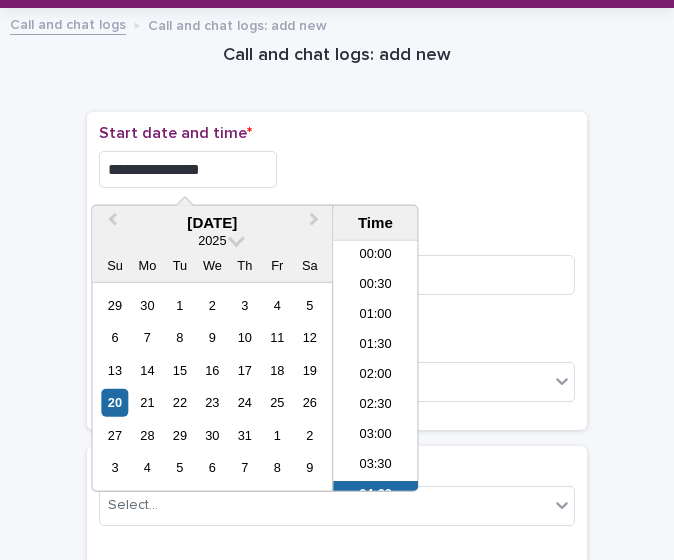 click on "**********" at bounding box center [188, 169] 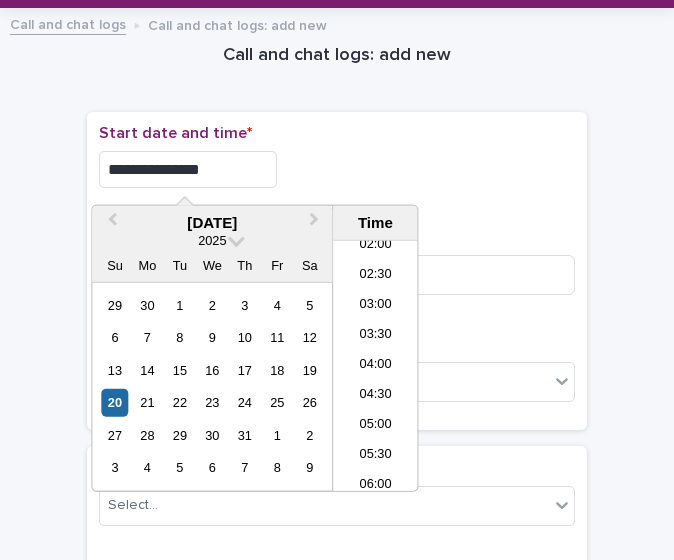 type on "**********" 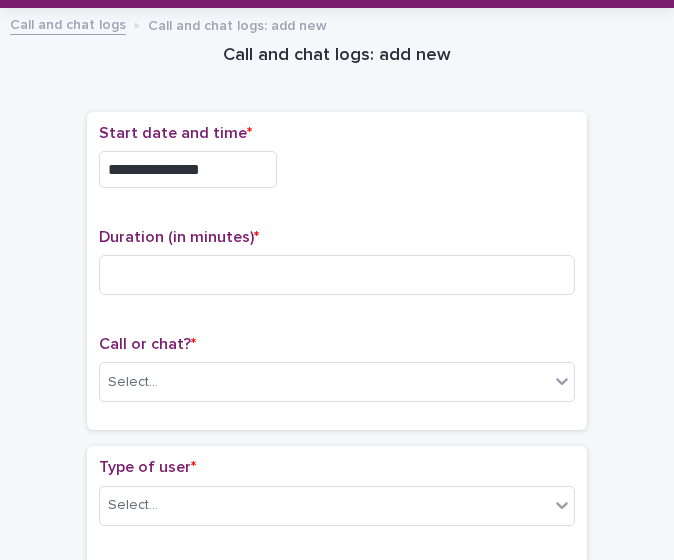 click on "**********" at bounding box center [337, 169] 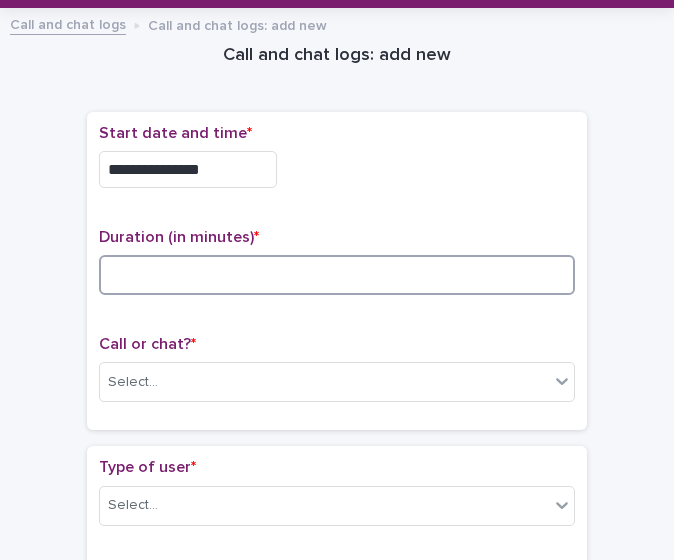 click at bounding box center [337, 275] 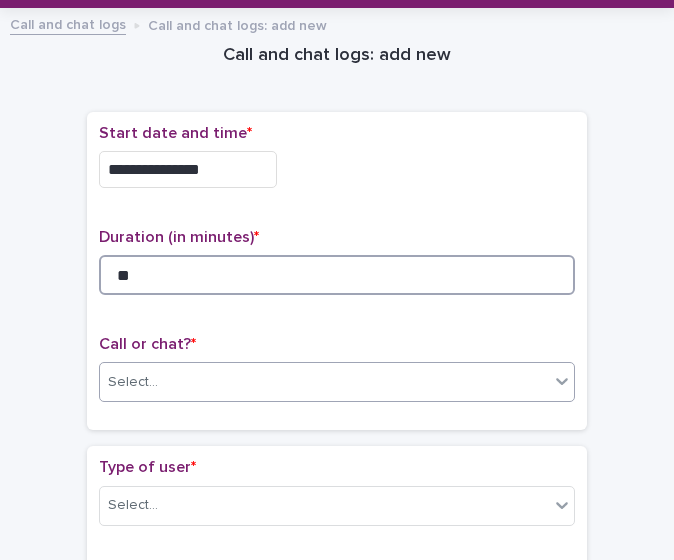 type on "**" 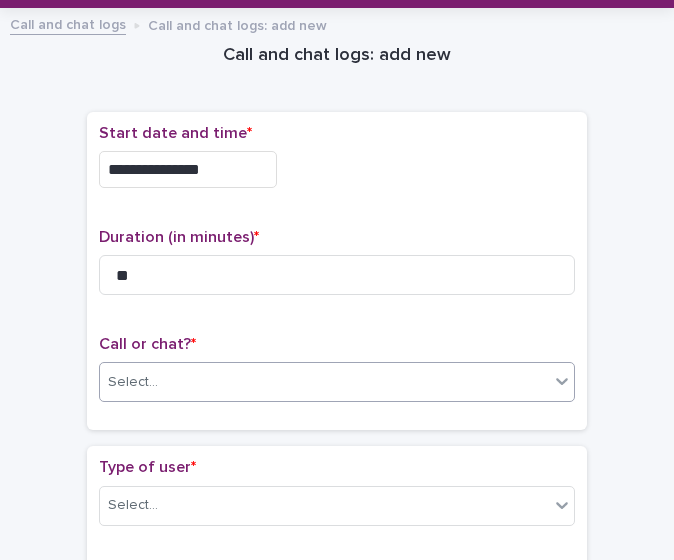 click on "Select..." at bounding box center (324, 382) 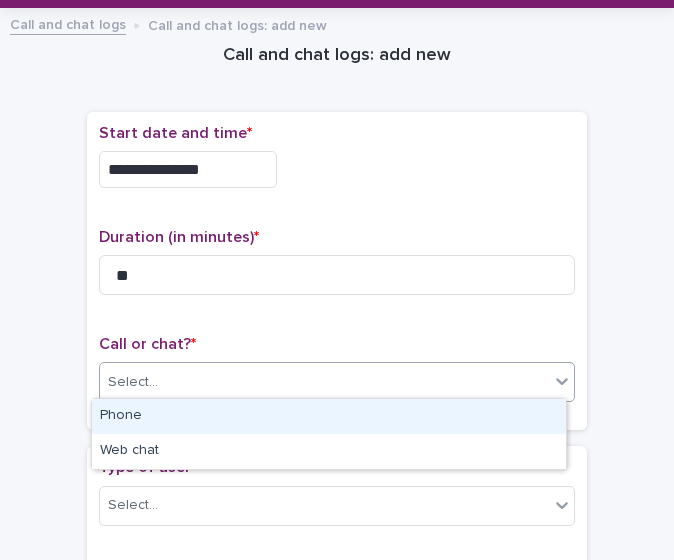 click on "Phone" at bounding box center [329, 416] 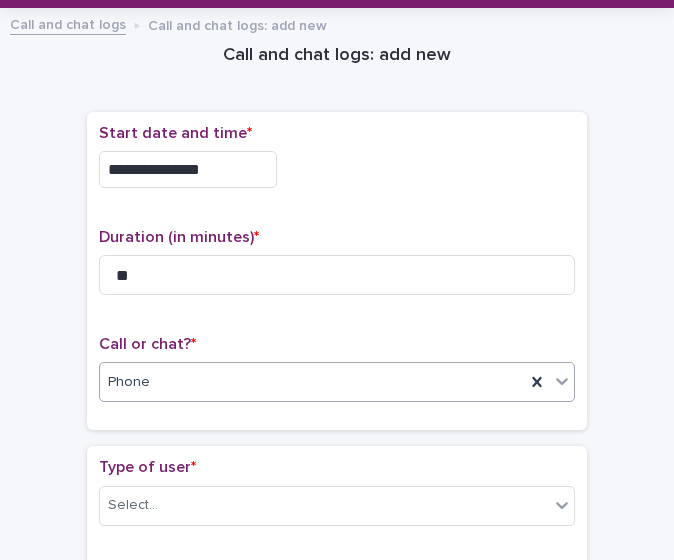 scroll, scrollTop: 244, scrollLeft: 0, axis: vertical 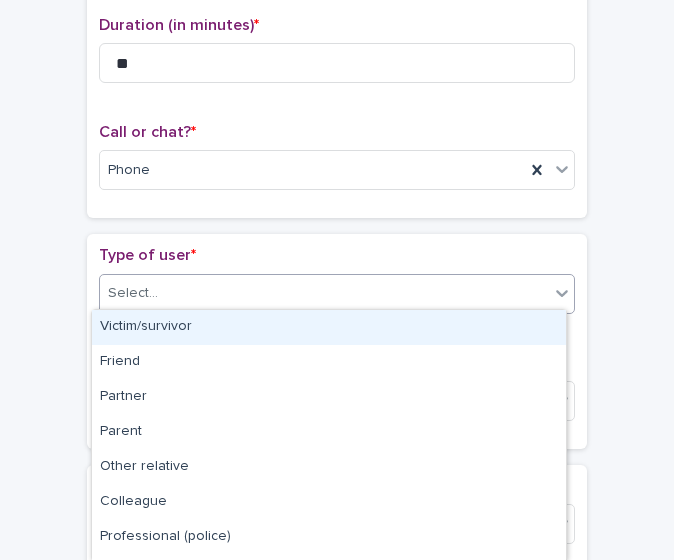 click on "Select..." at bounding box center (324, 293) 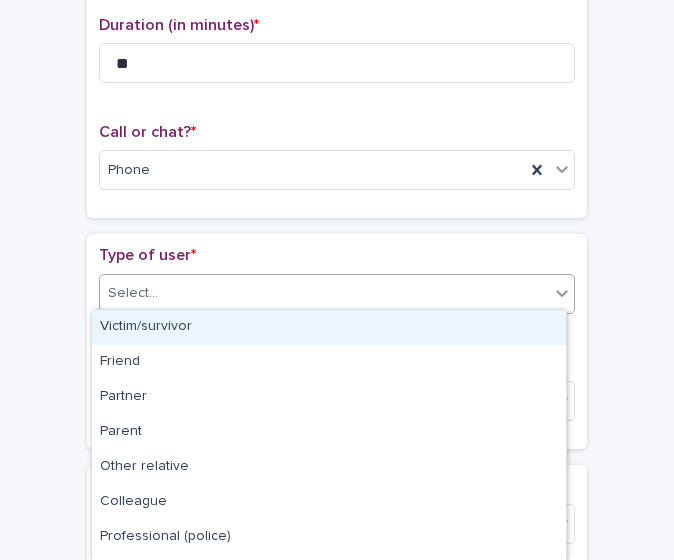 click on "Victim/survivor" at bounding box center (329, 327) 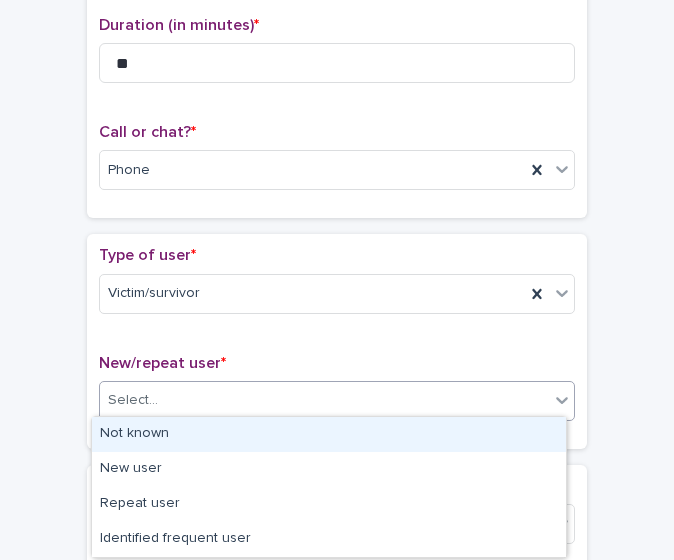 click on "Select..." at bounding box center (324, 400) 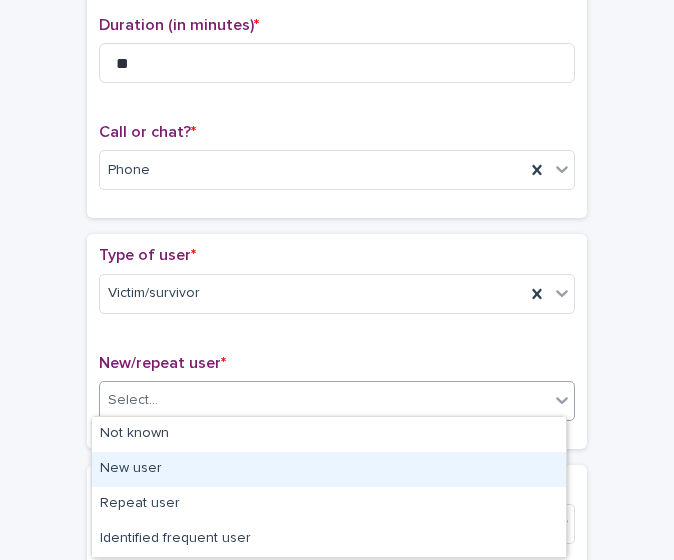 click on "New user" at bounding box center [329, 469] 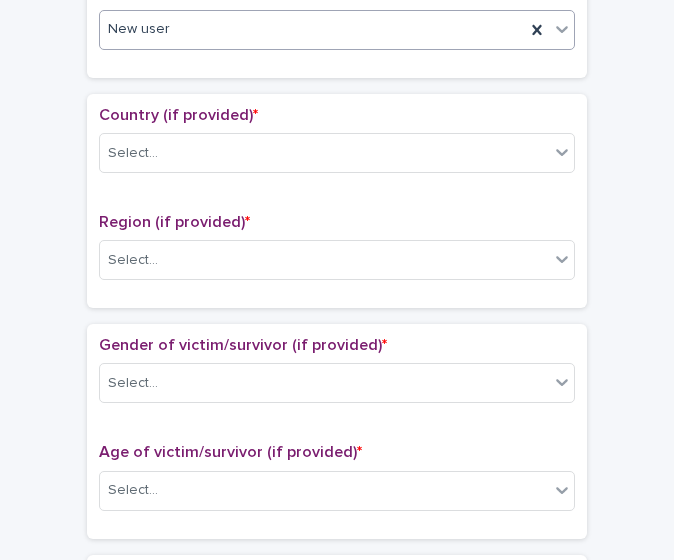 scroll, scrollTop: 618, scrollLeft: 0, axis: vertical 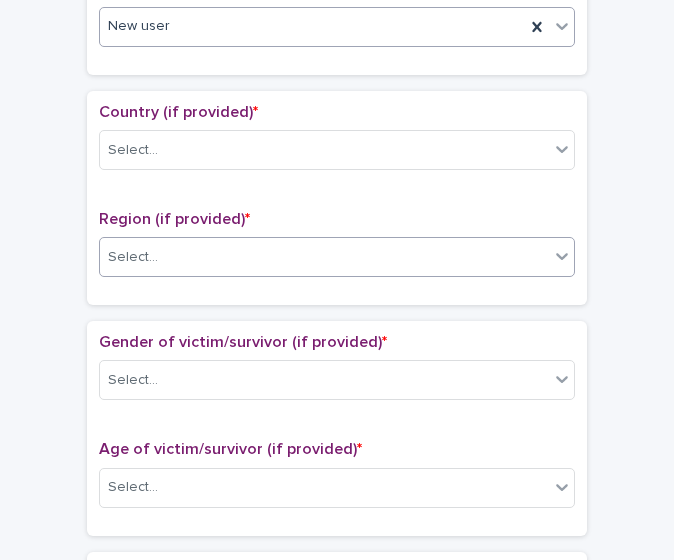 click on "Select..." at bounding box center [324, 257] 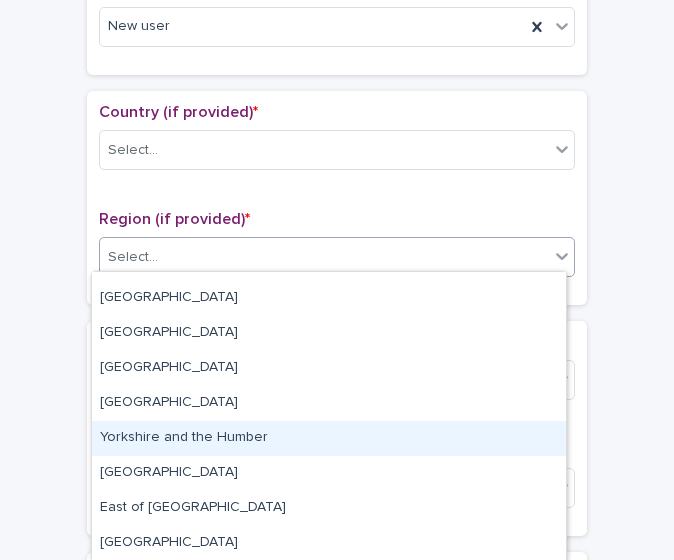 scroll, scrollTop: 96, scrollLeft: 0, axis: vertical 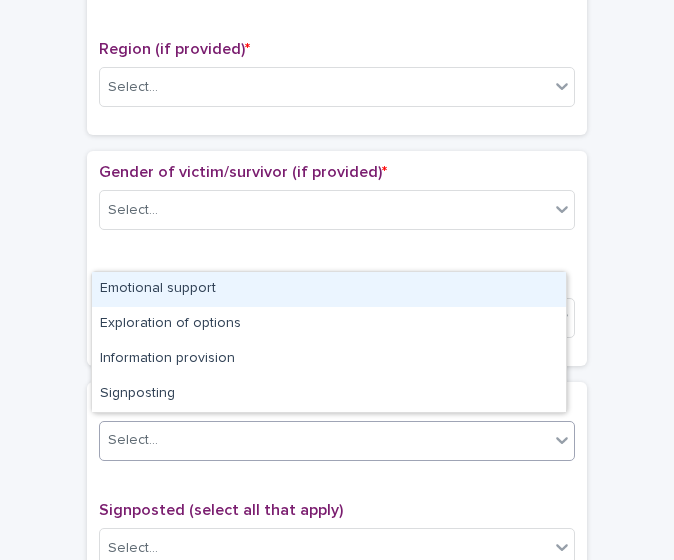 click on "Select..." at bounding box center [337, 441] 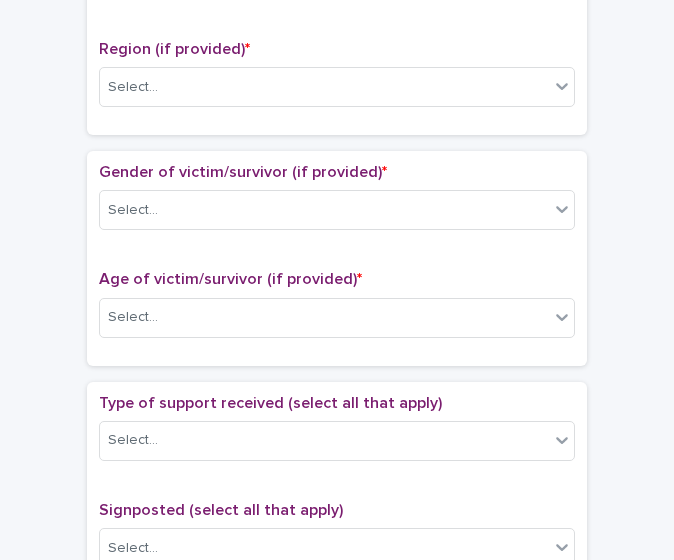 click on "Gender of victim/survivor (if provided) * Select... Age of victim/survivor (if provided) * Select..." at bounding box center (337, 258) 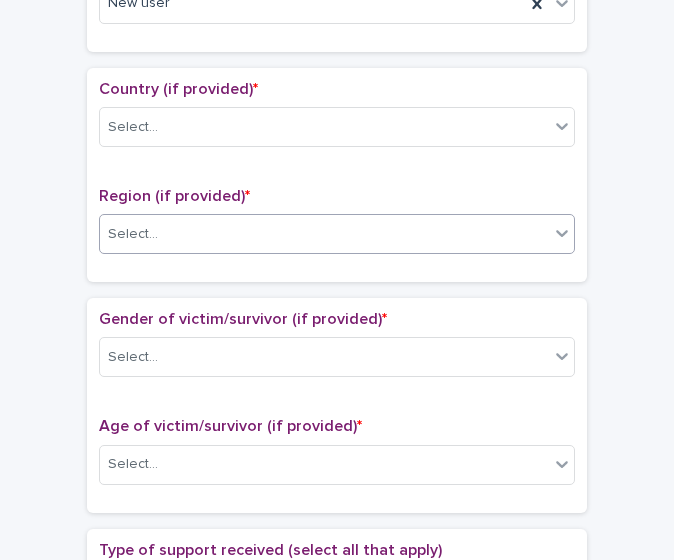 scroll, scrollTop: 632, scrollLeft: 0, axis: vertical 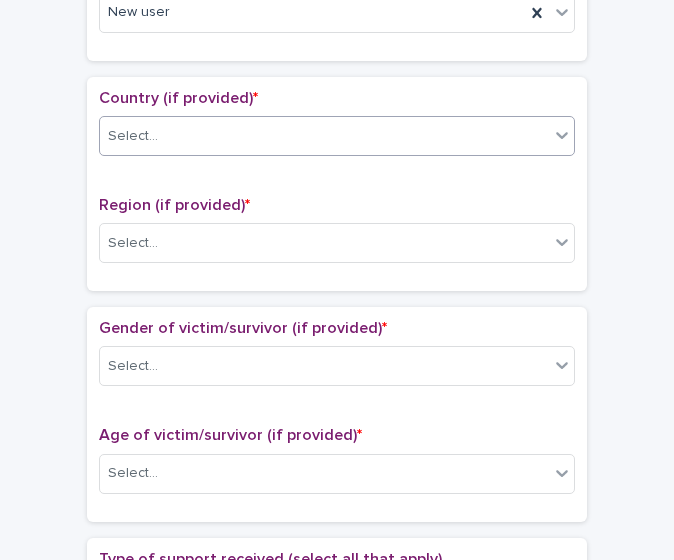 click on "Select..." at bounding box center (324, 136) 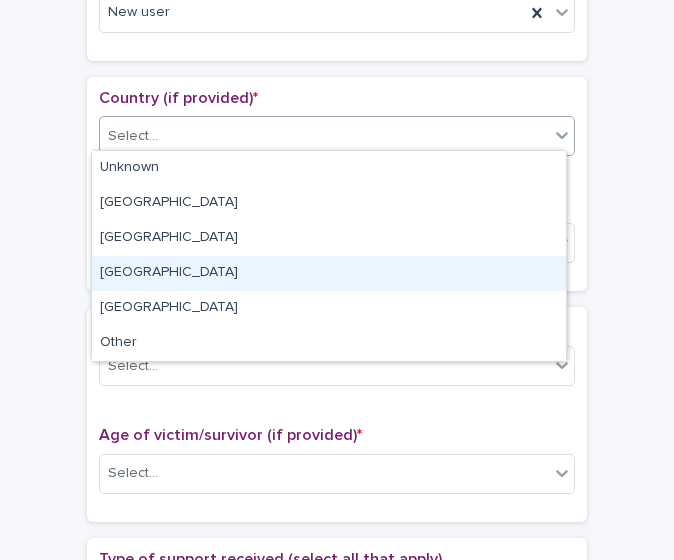 click on "[GEOGRAPHIC_DATA]" at bounding box center [329, 273] 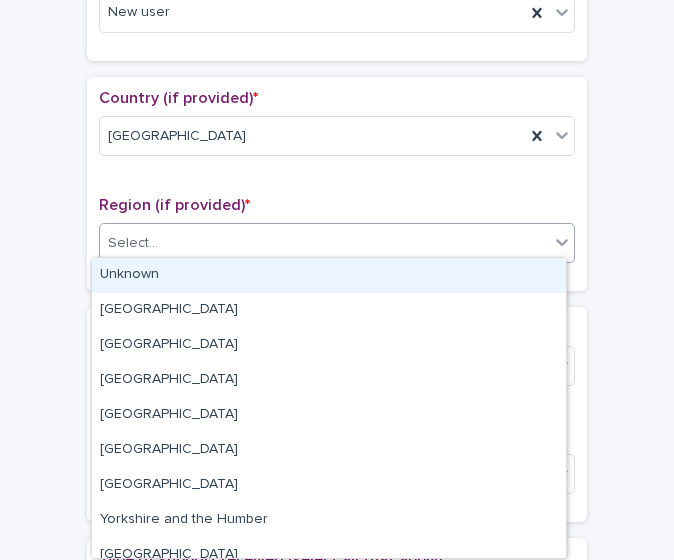 click on "Select..." at bounding box center (324, 243) 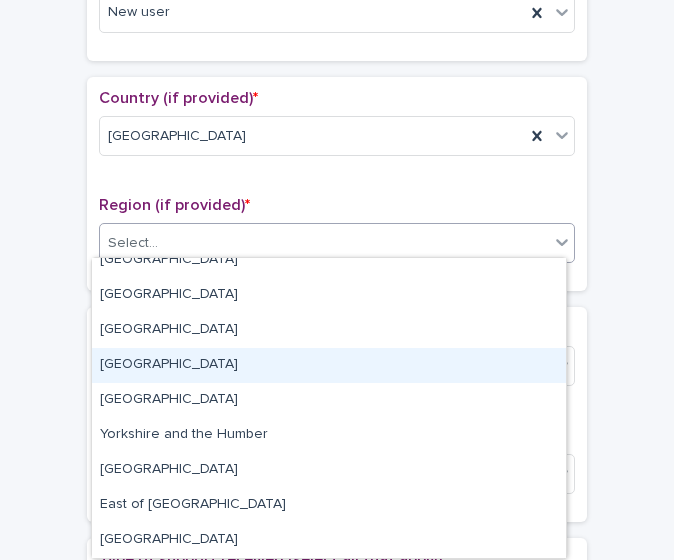 scroll, scrollTop: 0, scrollLeft: 0, axis: both 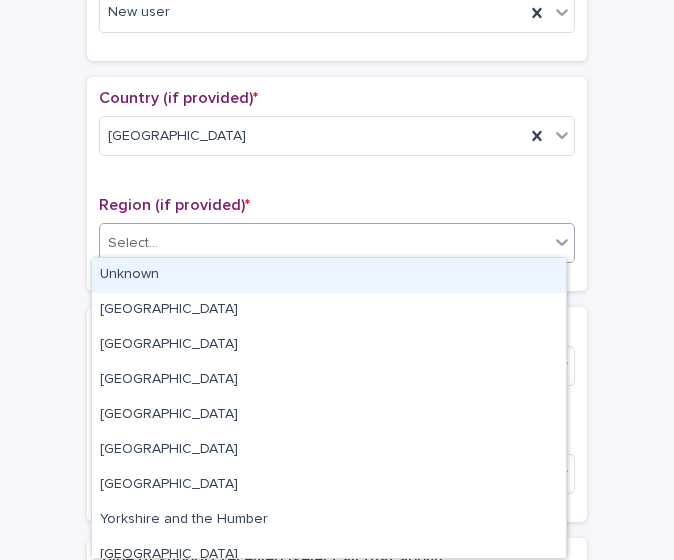 click on "Unknown" at bounding box center [329, 275] 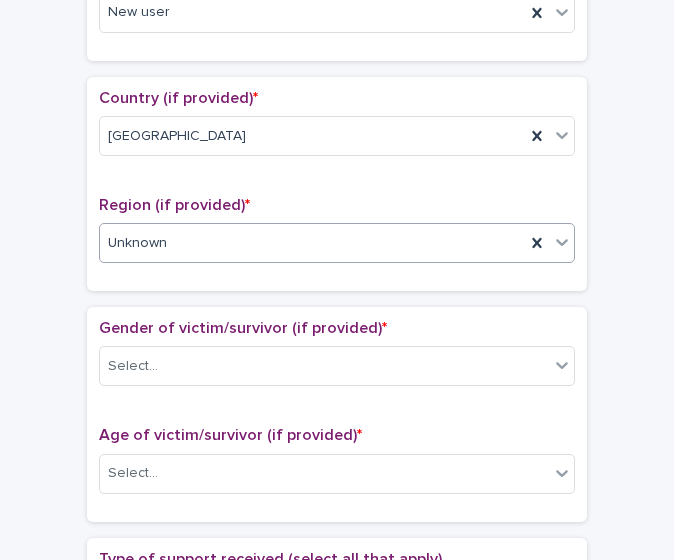 click on "Unknown" at bounding box center (312, 243) 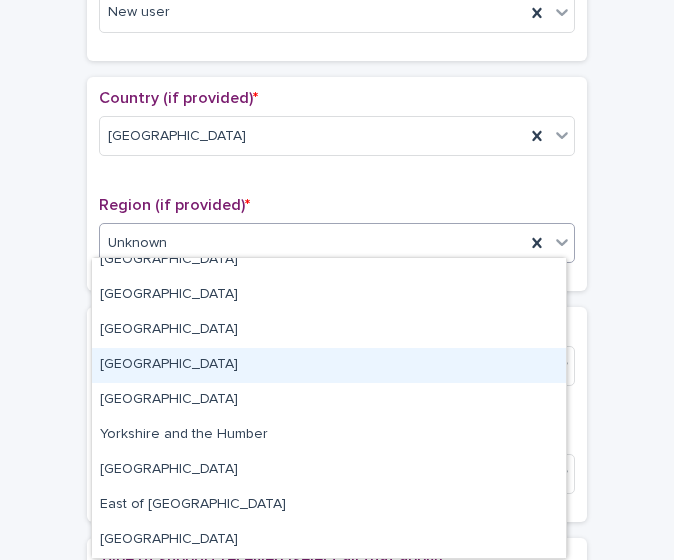 scroll, scrollTop: 0, scrollLeft: 0, axis: both 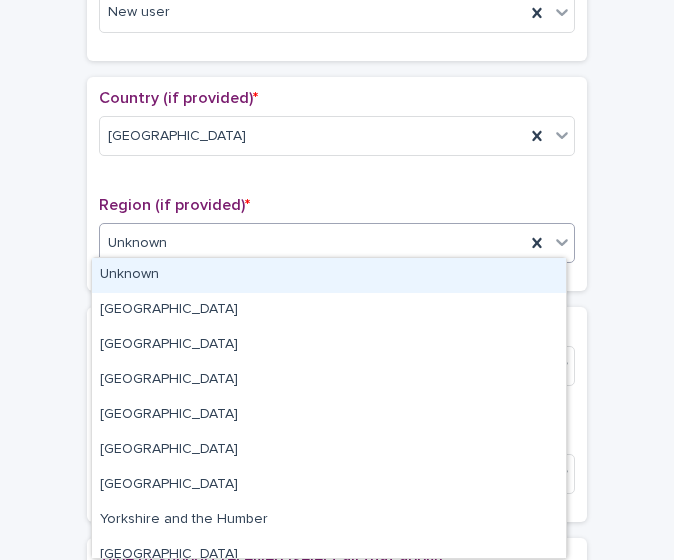 click on "Unknown" at bounding box center (329, 275) 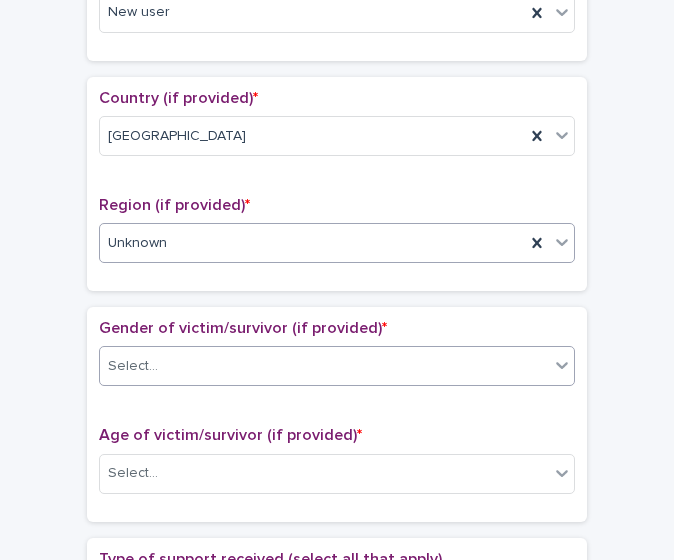 click on "Select..." at bounding box center [324, 366] 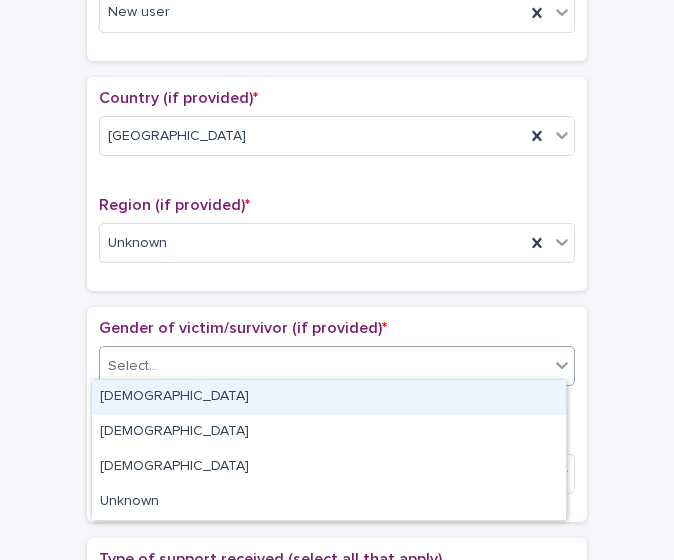 click on "[DEMOGRAPHIC_DATA]" at bounding box center (329, 397) 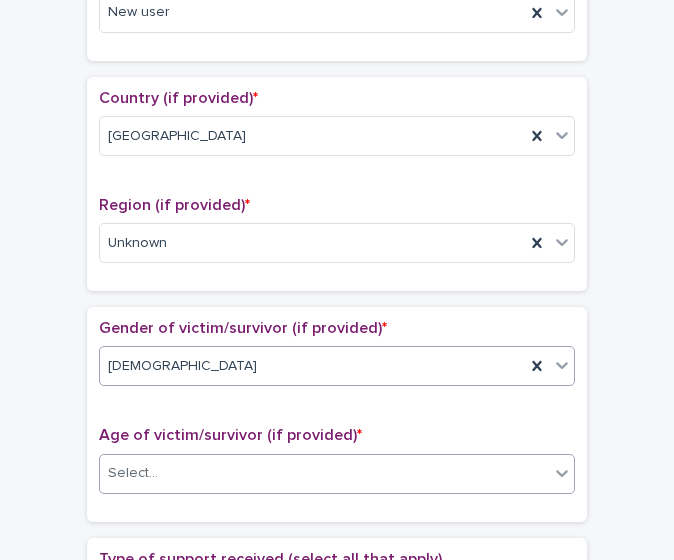 click on "Select..." at bounding box center (324, 473) 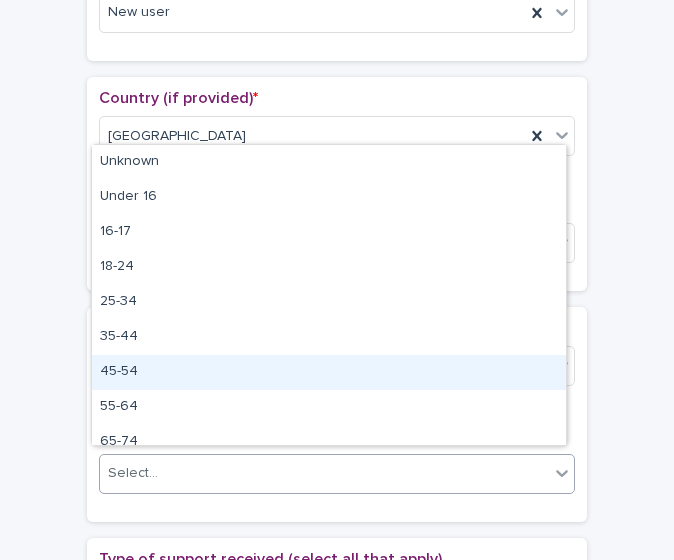 click on "45-54" at bounding box center [329, 372] 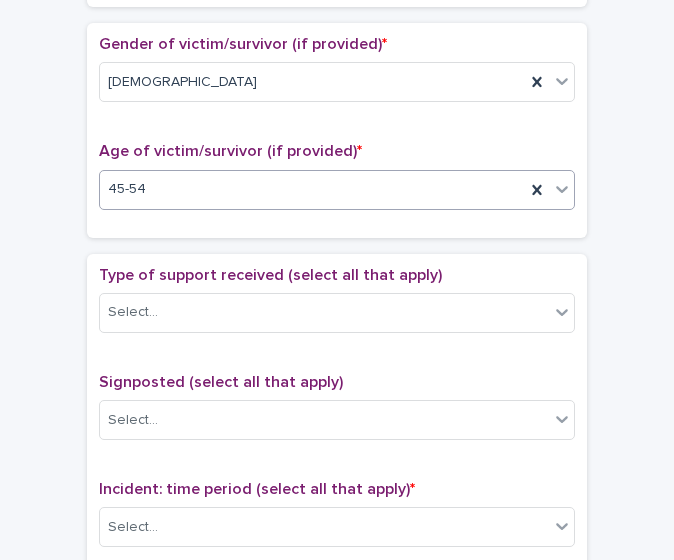 scroll, scrollTop: 931, scrollLeft: 0, axis: vertical 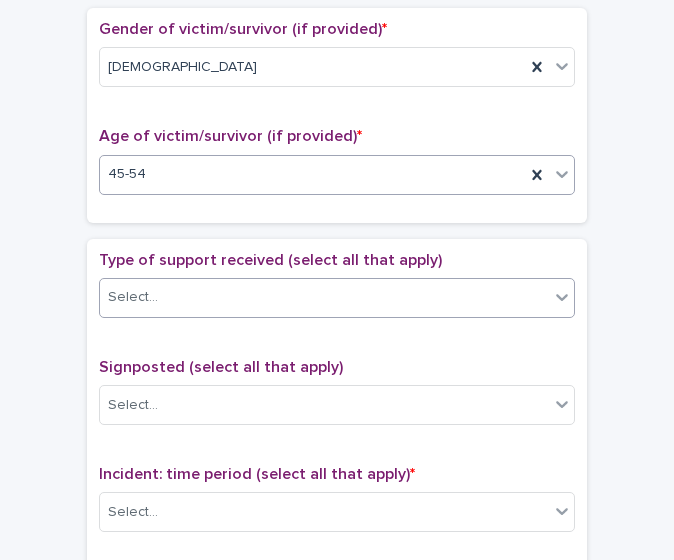 click on "Select..." at bounding box center [337, 298] 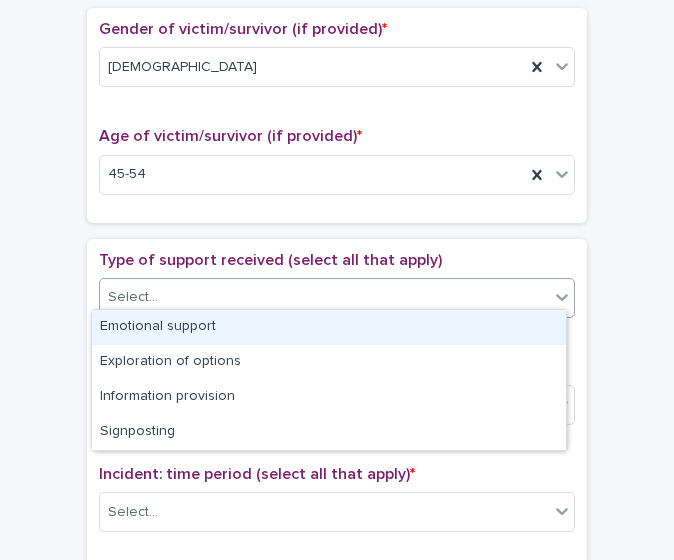 click on "Emotional support" at bounding box center [329, 327] 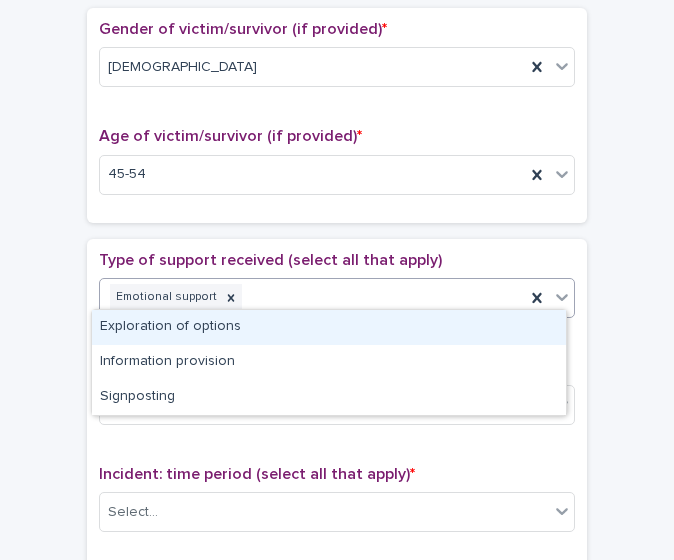 click on "Emotional support" at bounding box center (312, 297) 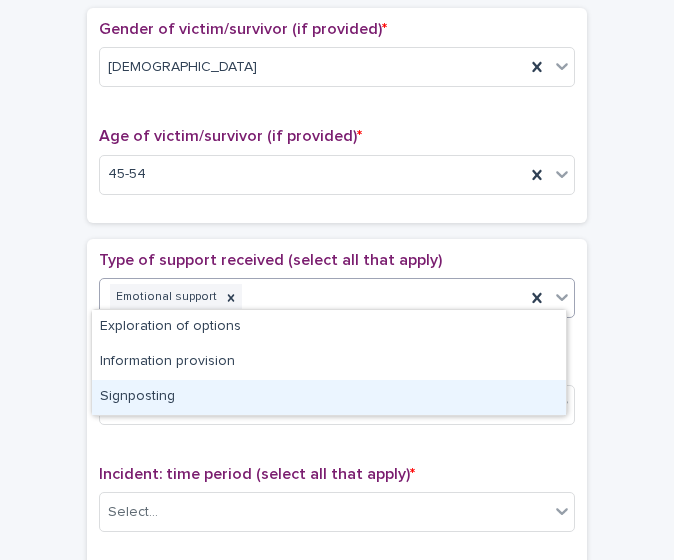 click on "Signposting" at bounding box center [329, 397] 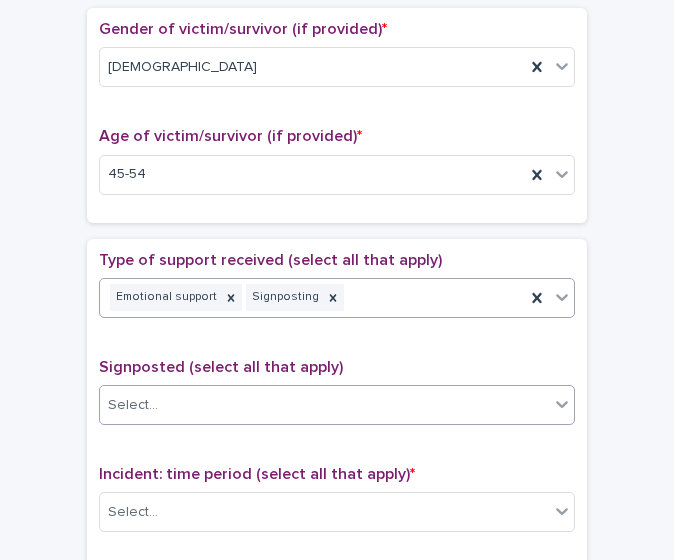 click on "Select..." at bounding box center [324, 405] 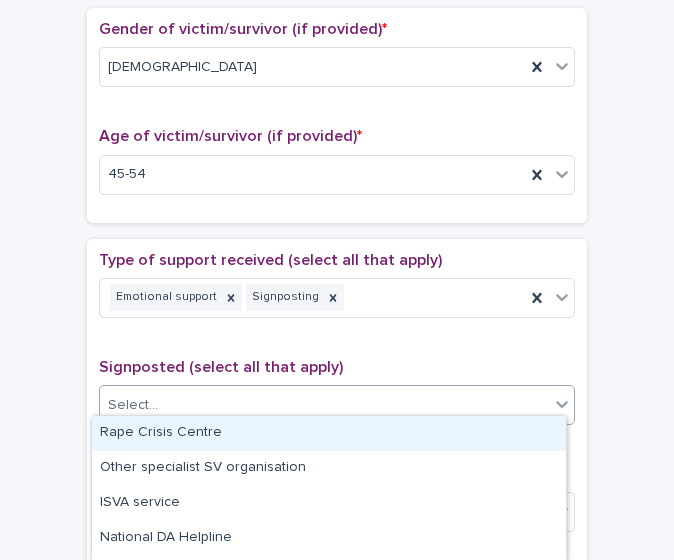 scroll, scrollTop: 1049, scrollLeft: 0, axis: vertical 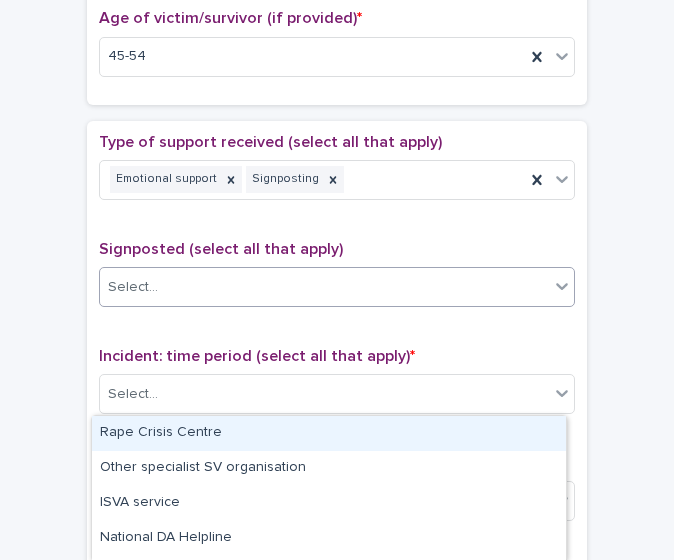 click on "Rape Crisis Centre" at bounding box center (329, 433) 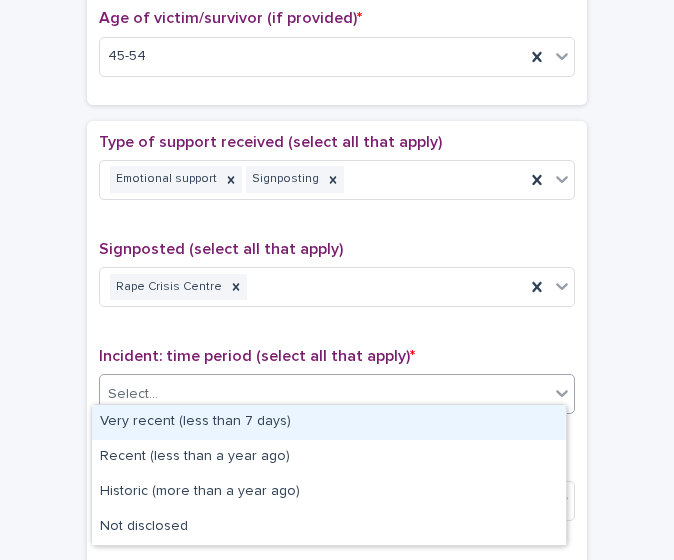 click on "Select..." at bounding box center [324, 394] 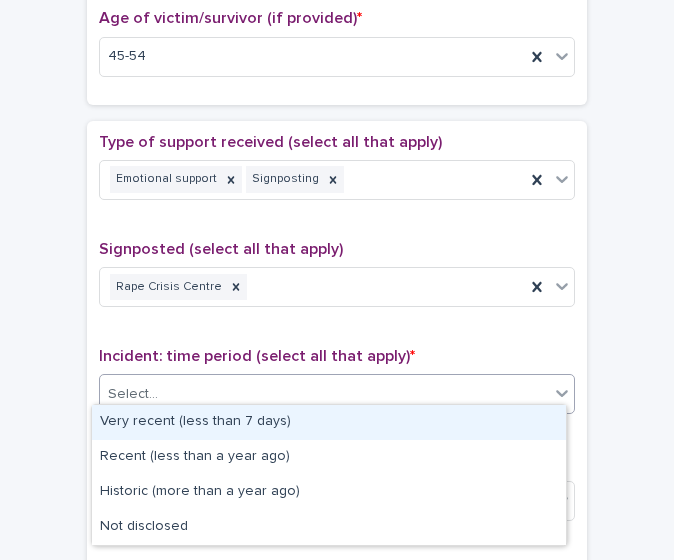 click on "Very recent (less than 7 days)" at bounding box center (329, 422) 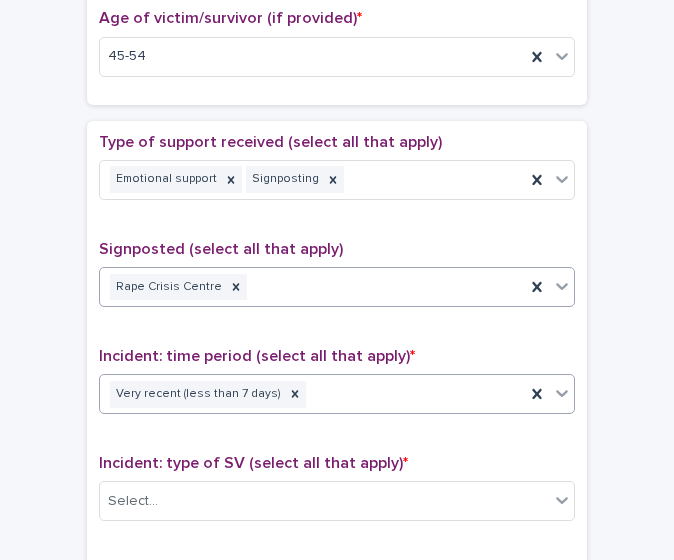 scroll, scrollTop: 1304, scrollLeft: 0, axis: vertical 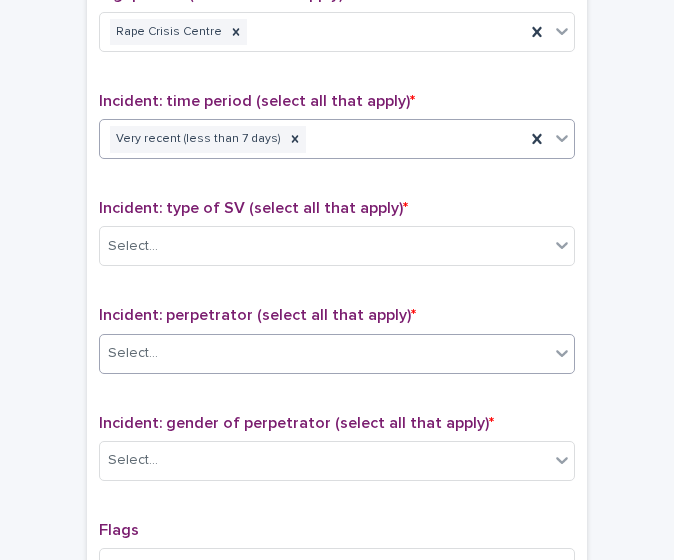 click on "Select..." at bounding box center (324, 353) 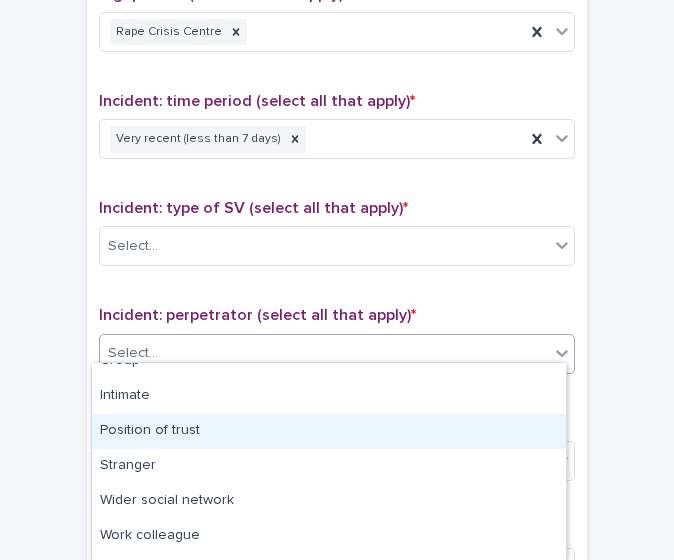 scroll, scrollTop: 187, scrollLeft: 0, axis: vertical 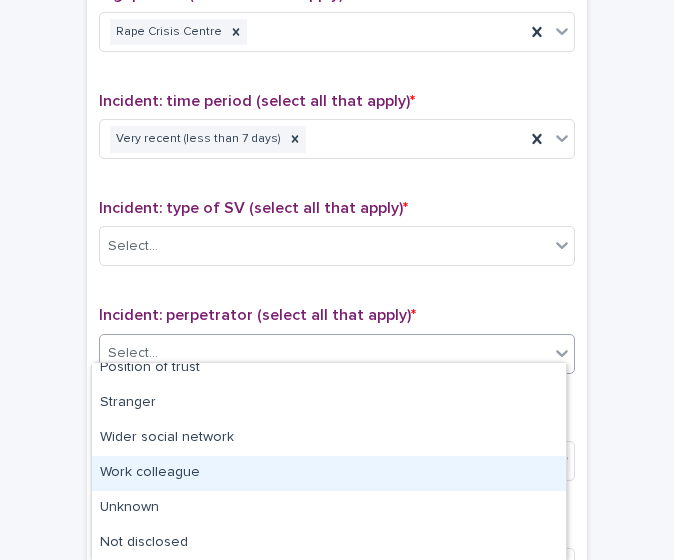 click on "Work colleague" at bounding box center [329, 473] 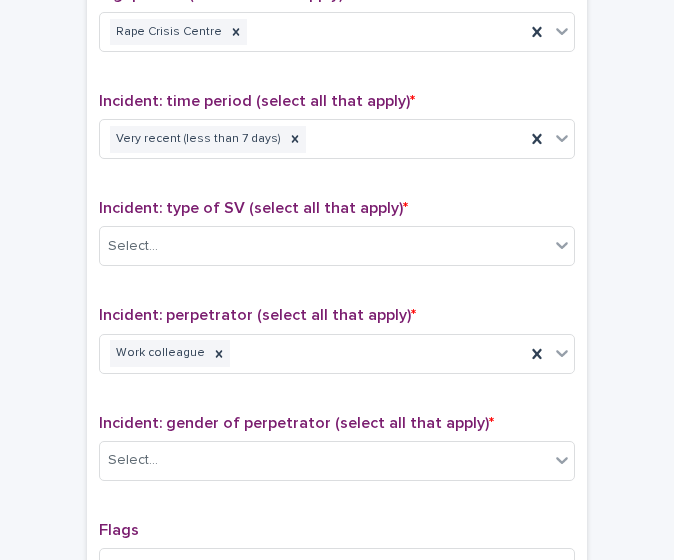 click on "Incident: gender of perpetrator (select all that apply) * Select..." at bounding box center (337, 455) 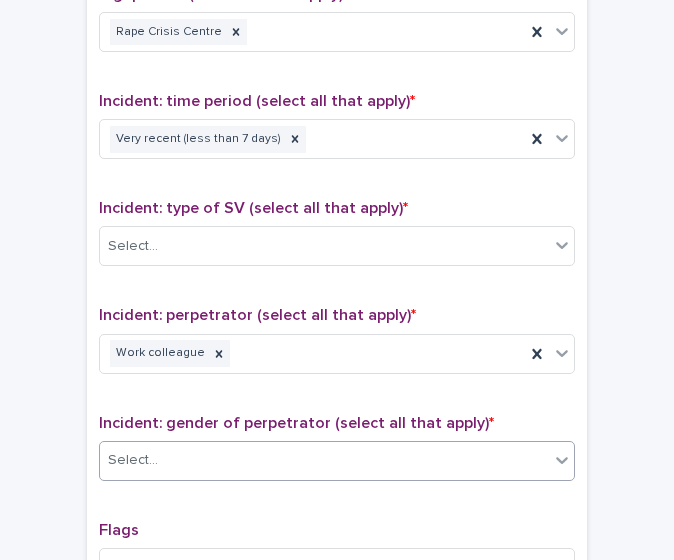 click on "Select..." at bounding box center [324, 460] 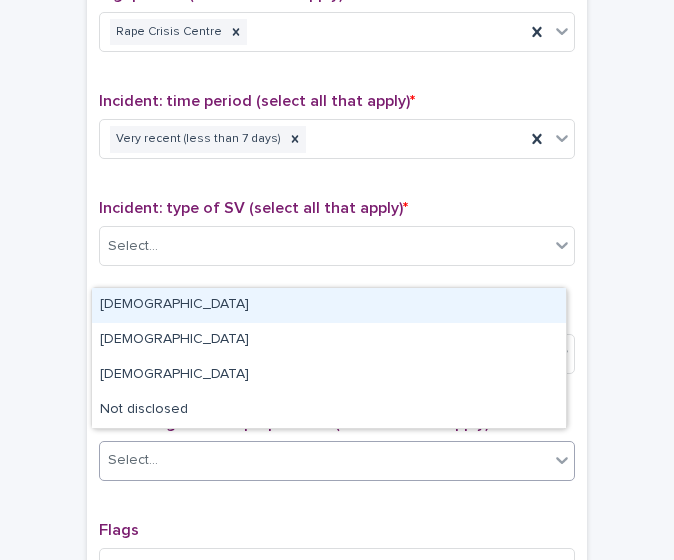 click on "[DEMOGRAPHIC_DATA]" at bounding box center [329, 305] 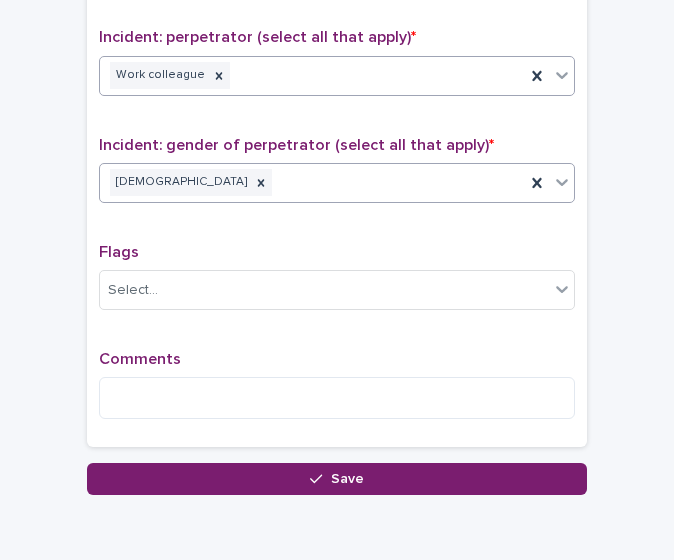 scroll, scrollTop: 1585, scrollLeft: 0, axis: vertical 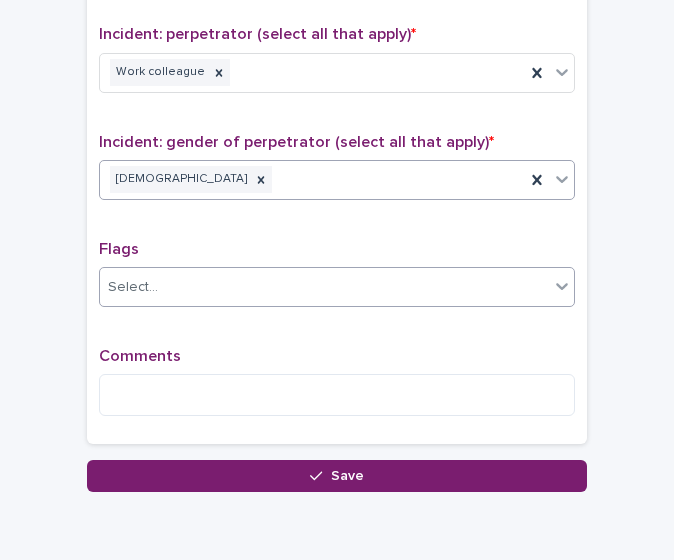click on "Select..." at bounding box center (324, 287) 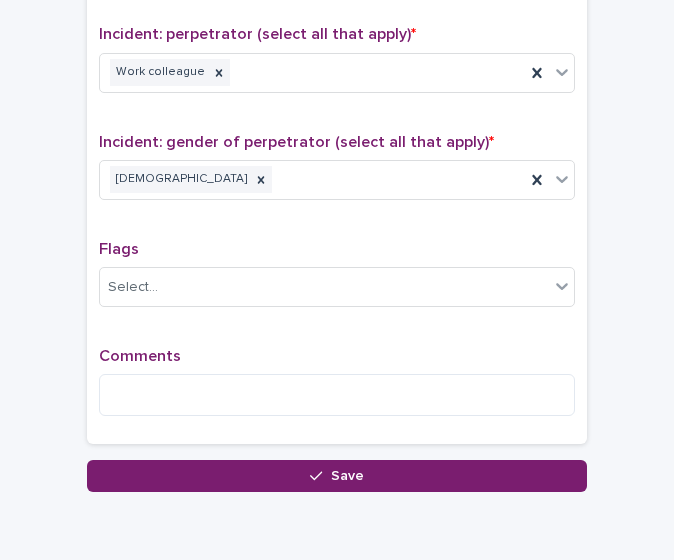 click on "Flags" at bounding box center (337, 249) 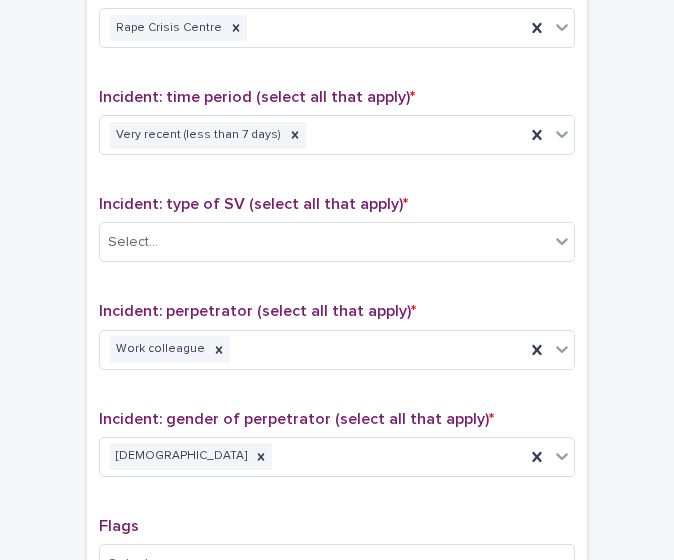 scroll, scrollTop: 1285, scrollLeft: 0, axis: vertical 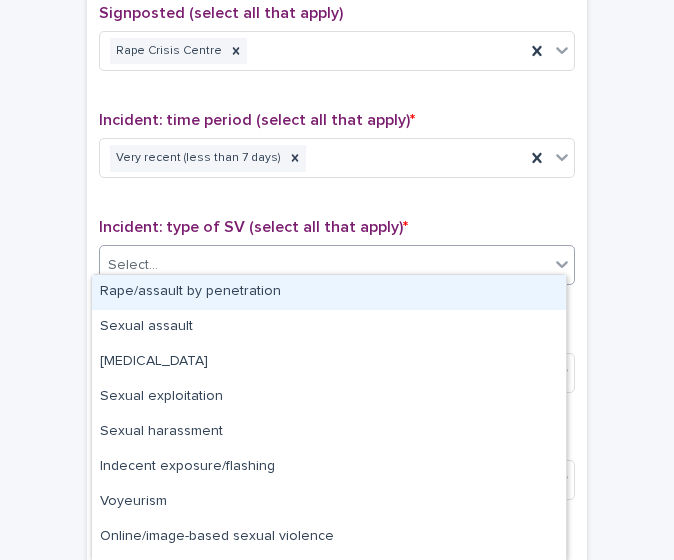 click on "Select..." at bounding box center (324, 265) 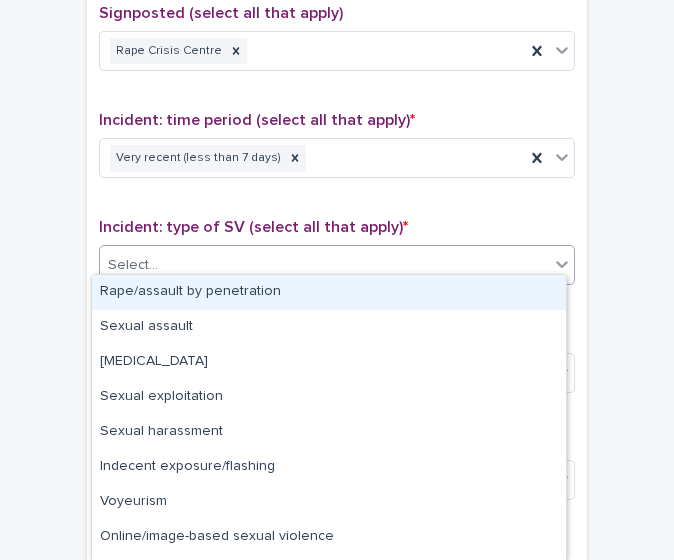 click on "Rape/assault by penetration" at bounding box center [329, 292] 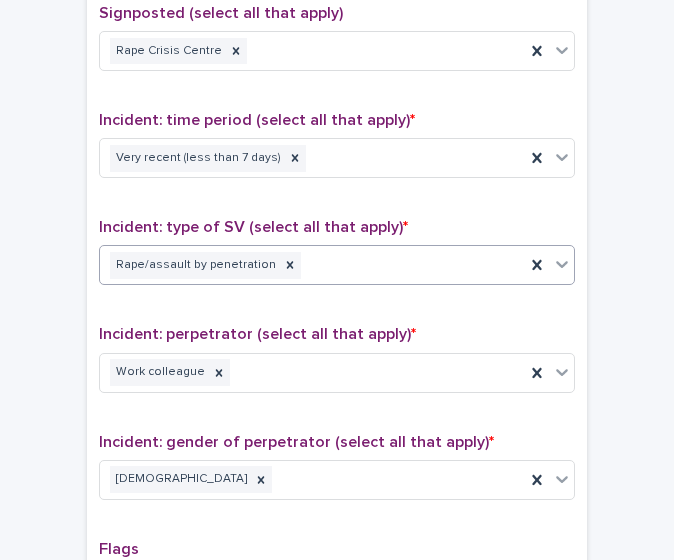 scroll, scrollTop: 1662, scrollLeft: 0, axis: vertical 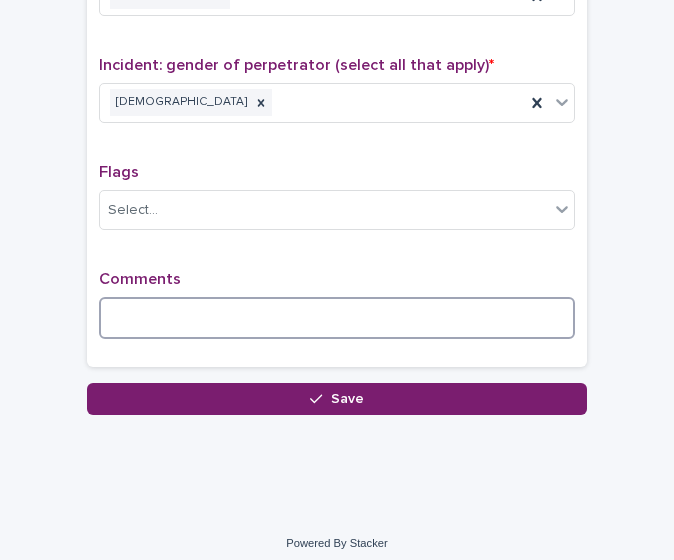 click at bounding box center (337, 318) 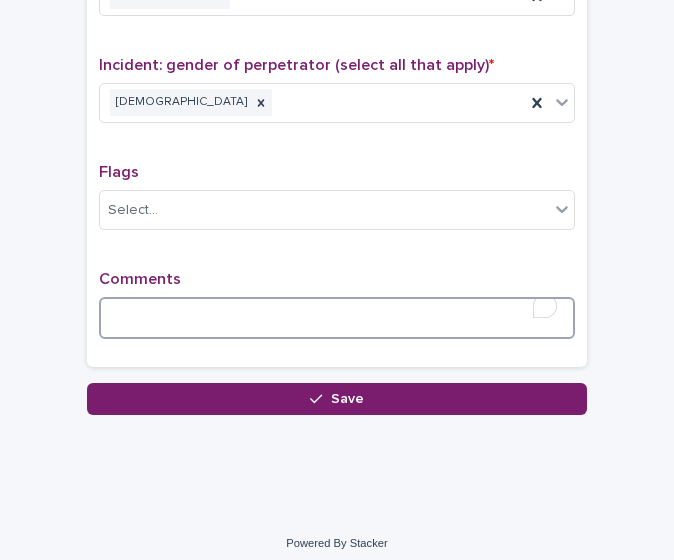 type on "*" 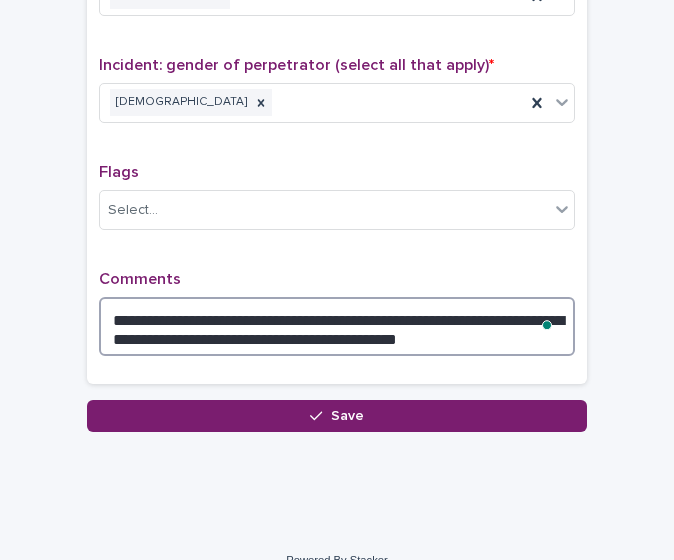 click on "**********" at bounding box center (337, 326) 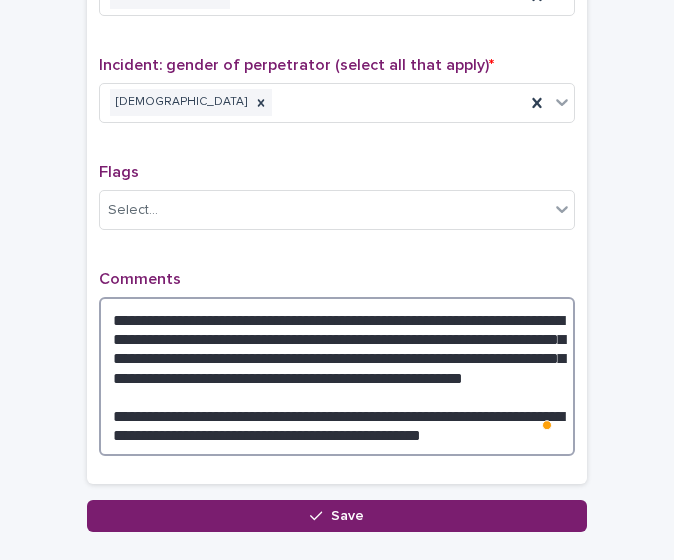 click on "**********" at bounding box center (337, 376) 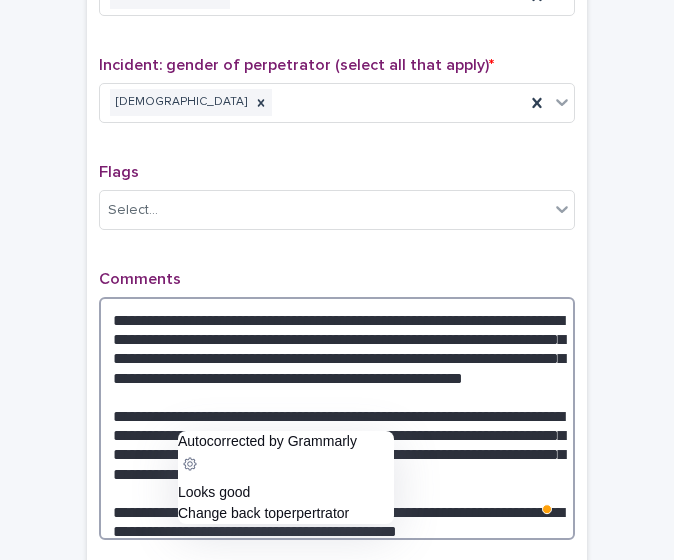 click on "**********" at bounding box center (337, 418) 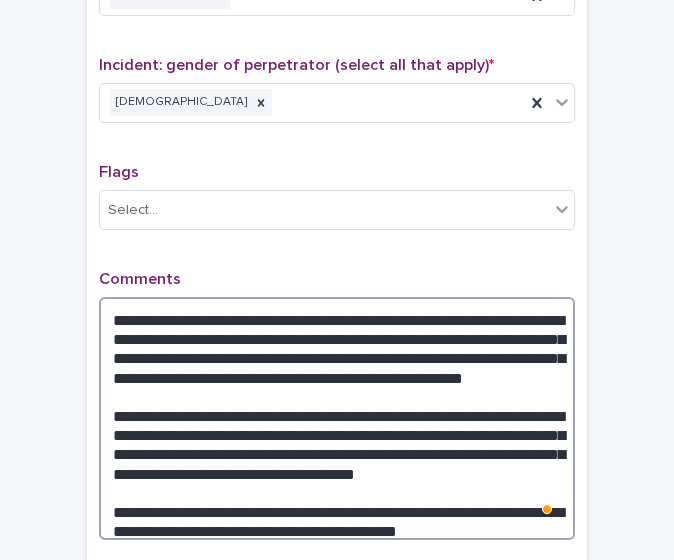 click on "**********" at bounding box center [337, 418] 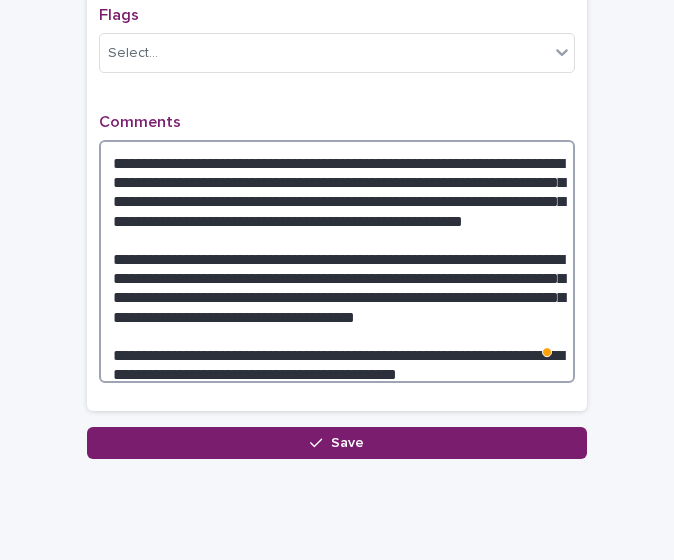 scroll, scrollTop: 1820, scrollLeft: 0, axis: vertical 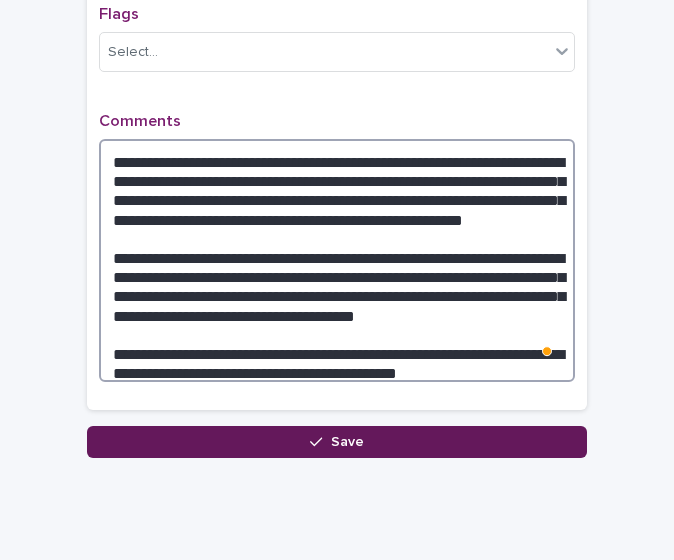 type on "**********" 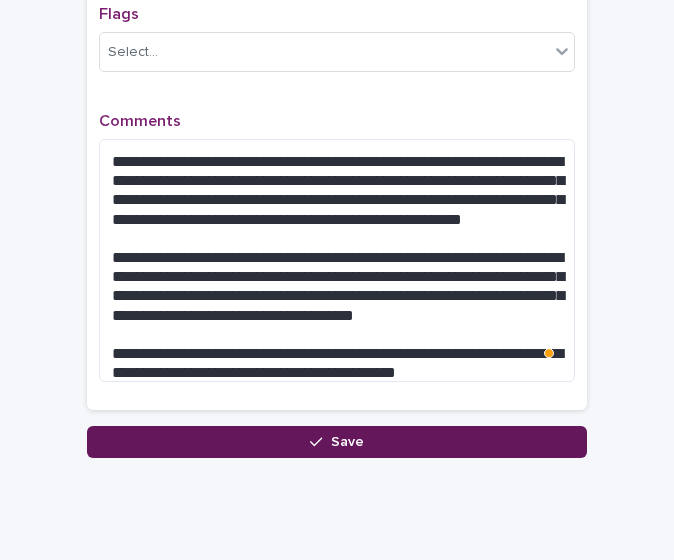 click on "Save" at bounding box center (337, 442) 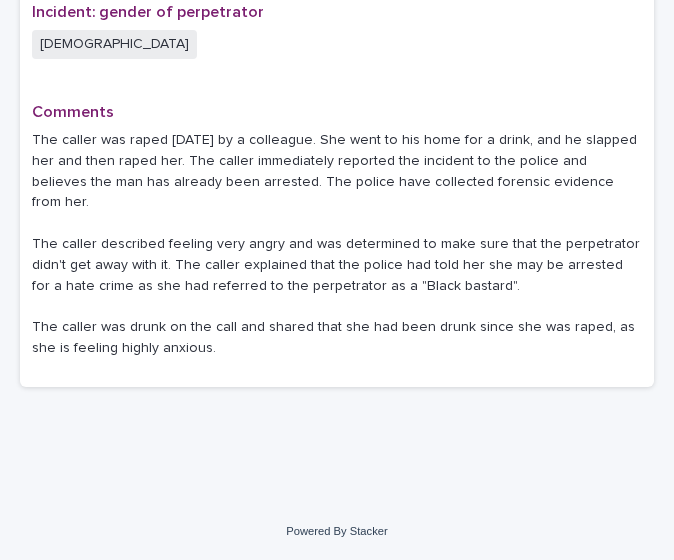 scroll, scrollTop: 0, scrollLeft: 0, axis: both 